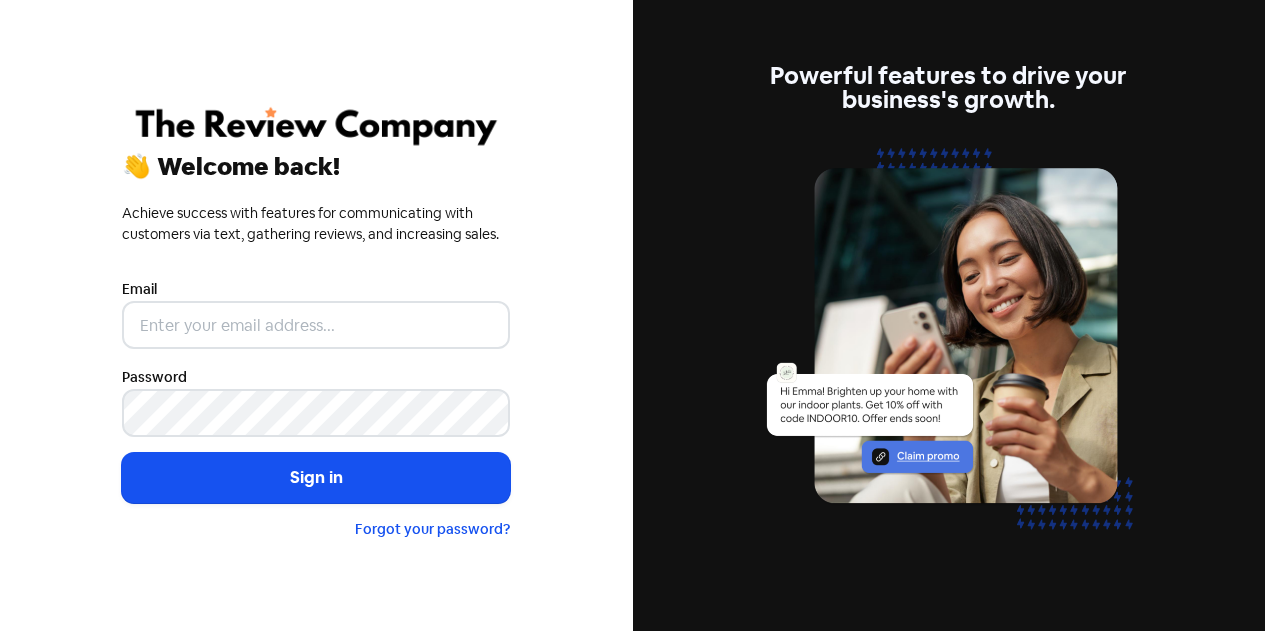 scroll, scrollTop: 0, scrollLeft: 0, axis: both 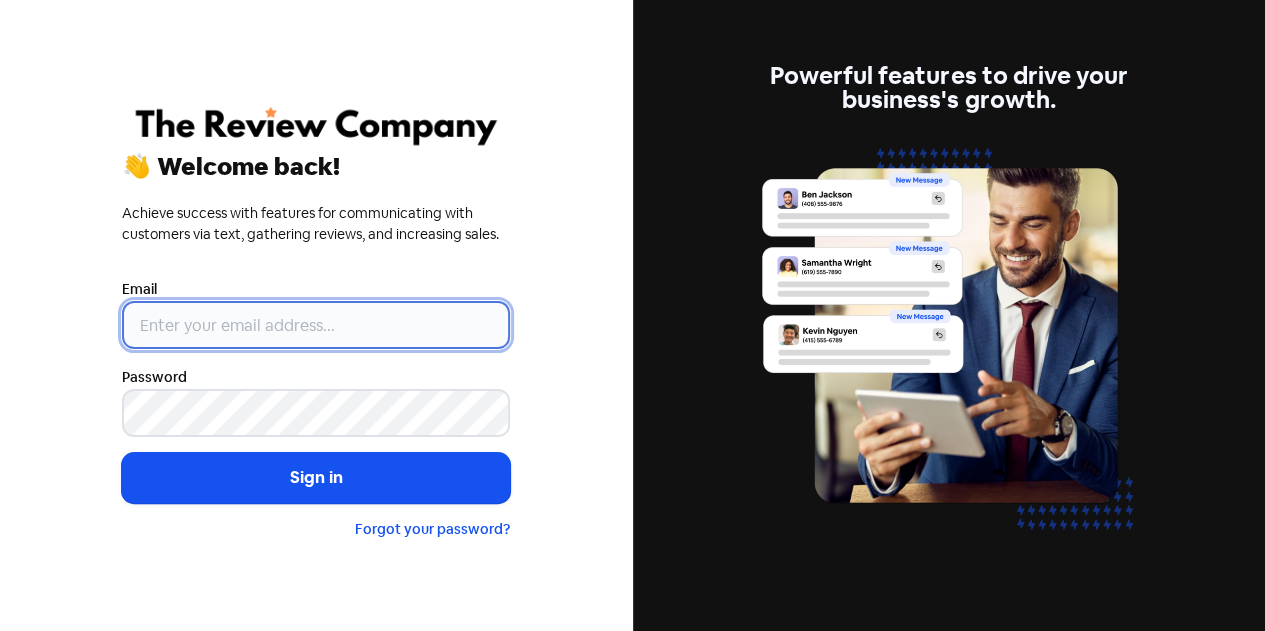 type on "contact@[EXAMPLE.COM]" 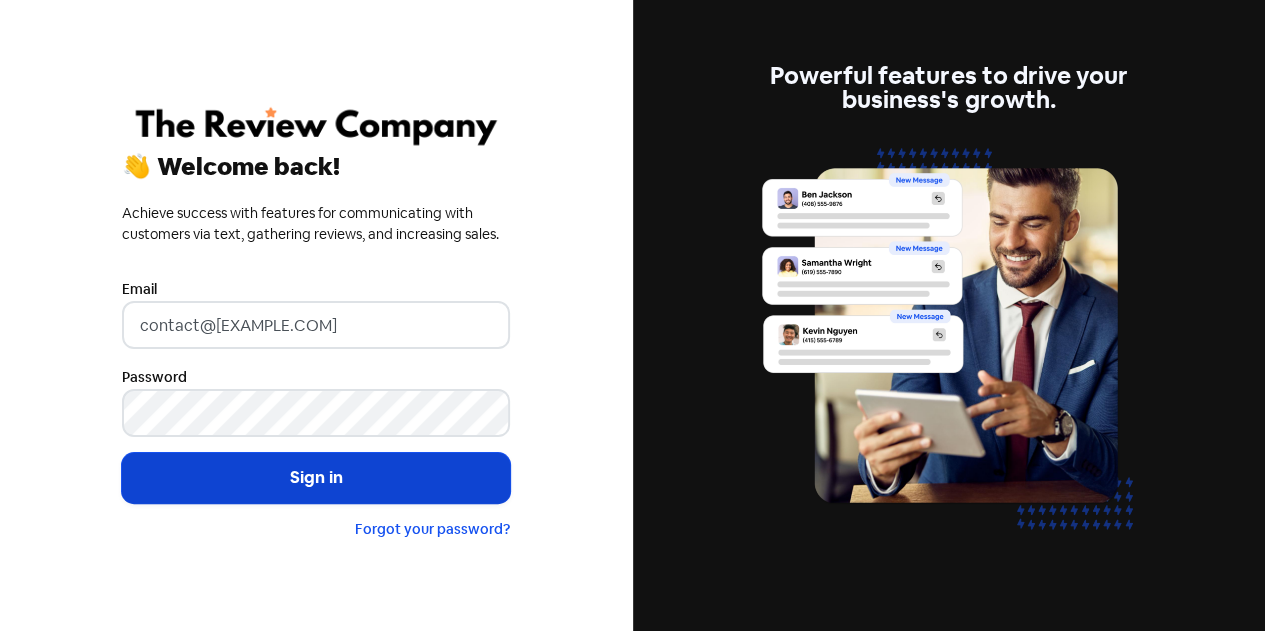 click on "Sign in" at bounding box center (316, 478) 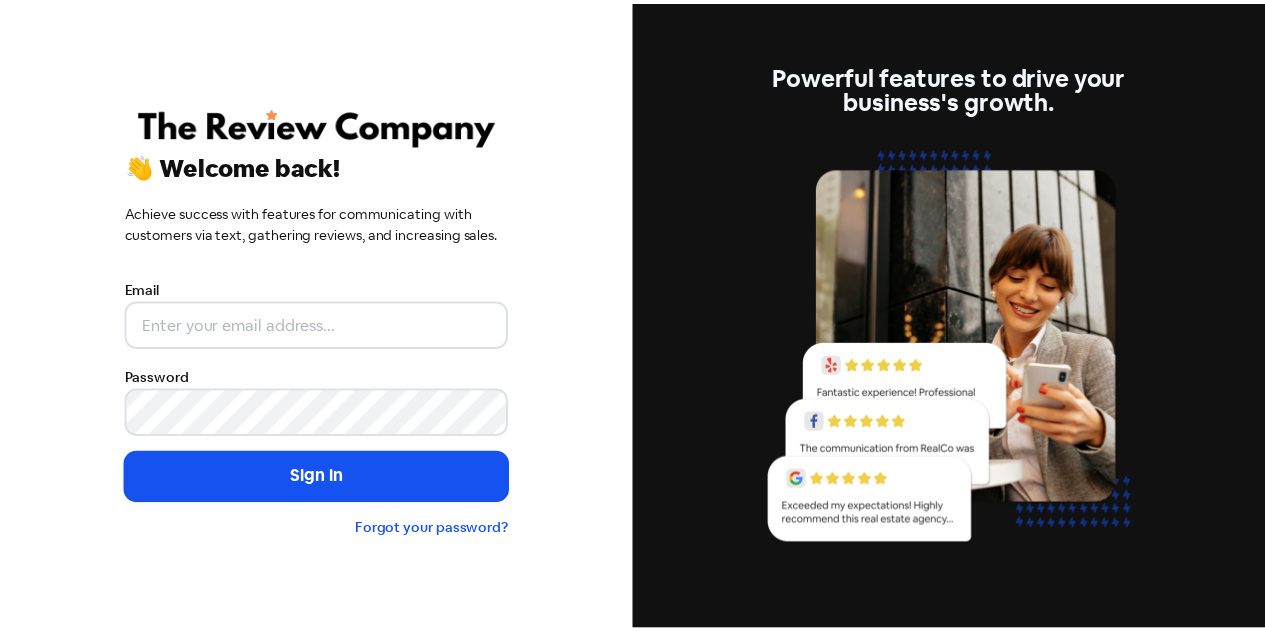 scroll, scrollTop: 0, scrollLeft: 0, axis: both 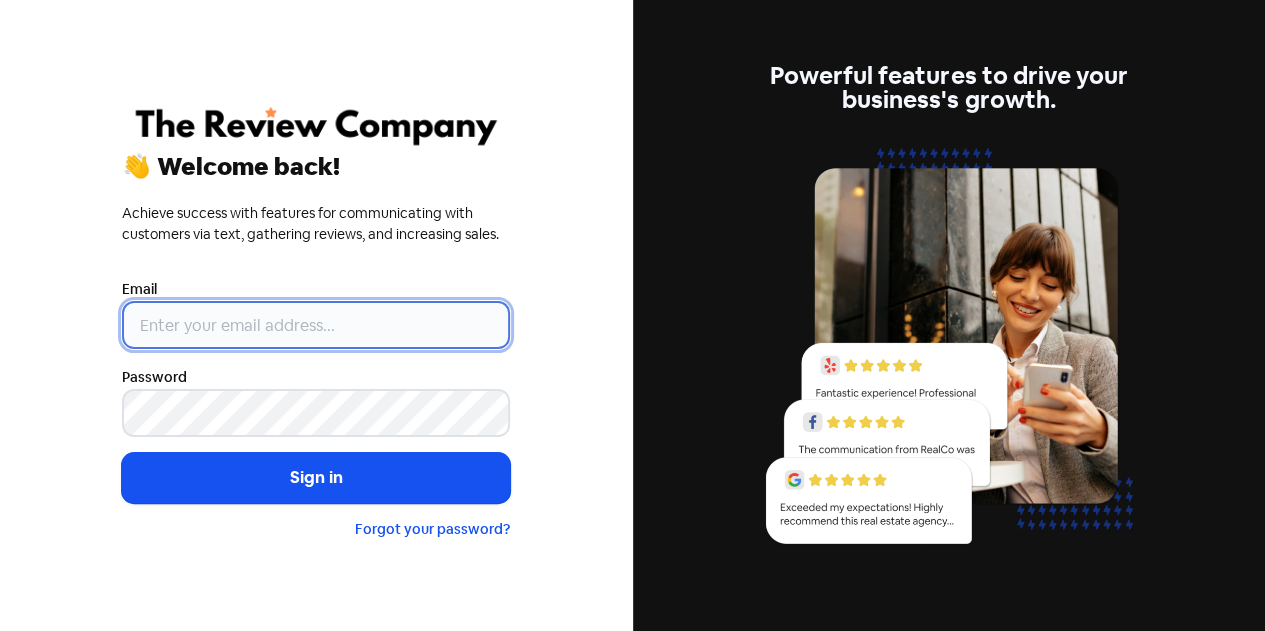click at bounding box center [316, 325] 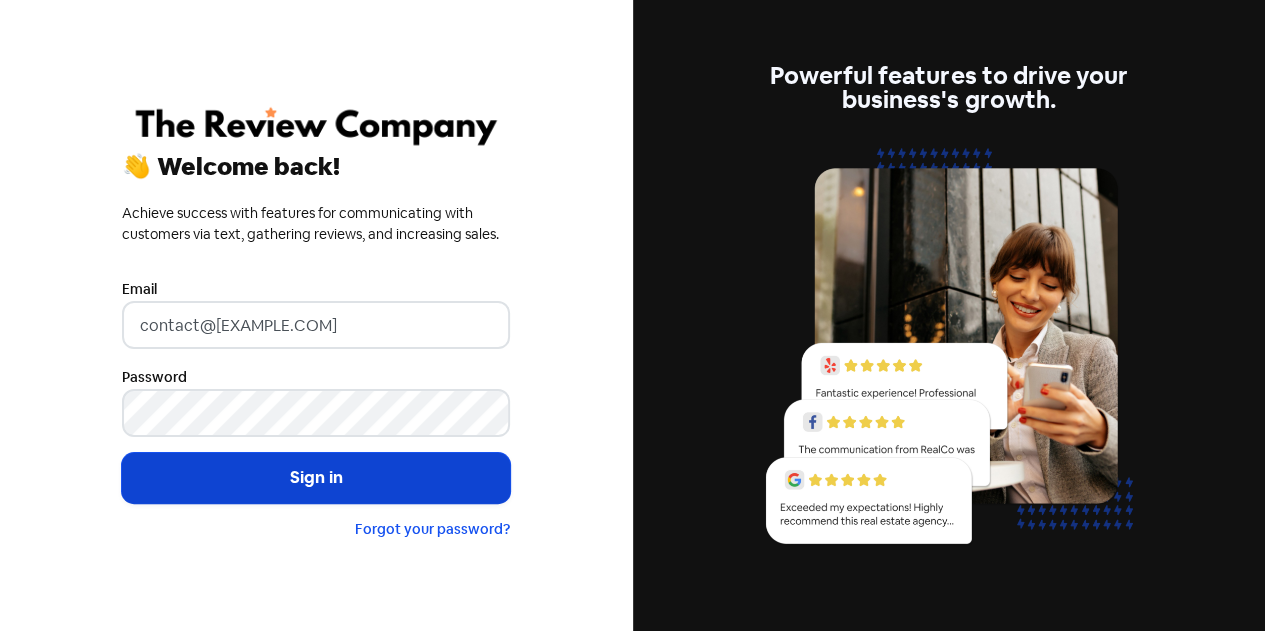 click on "Sign in" at bounding box center [316, 478] 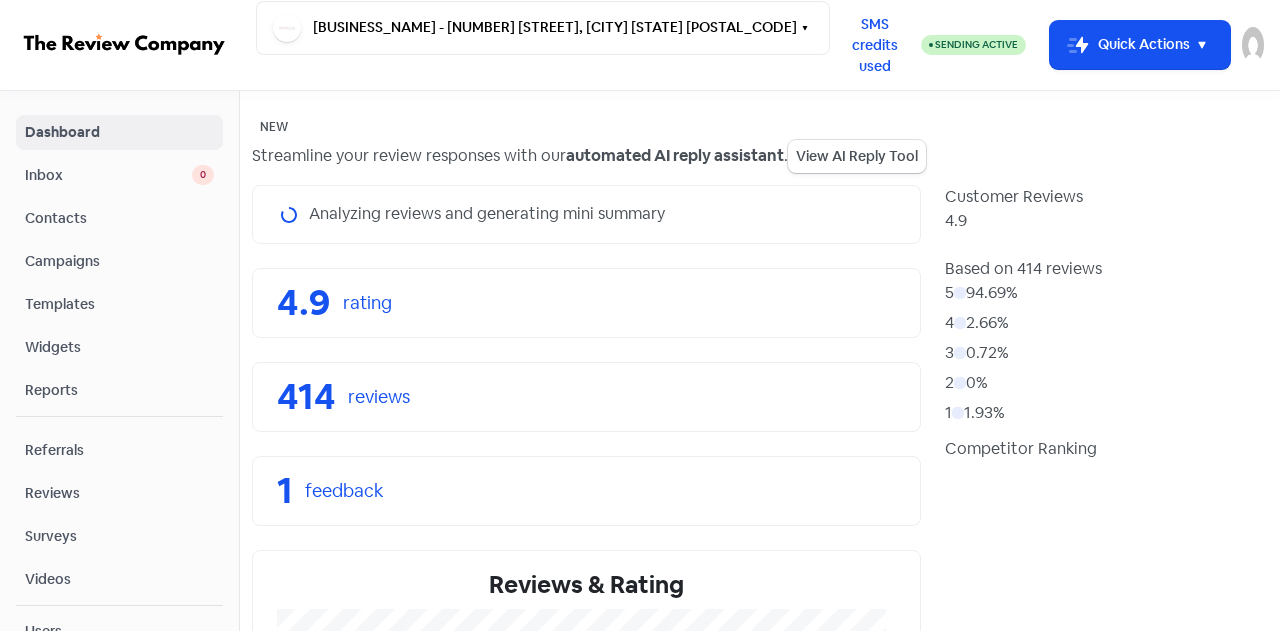 scroll, scrollTop: 0, scrollLeft: 0, axis: both 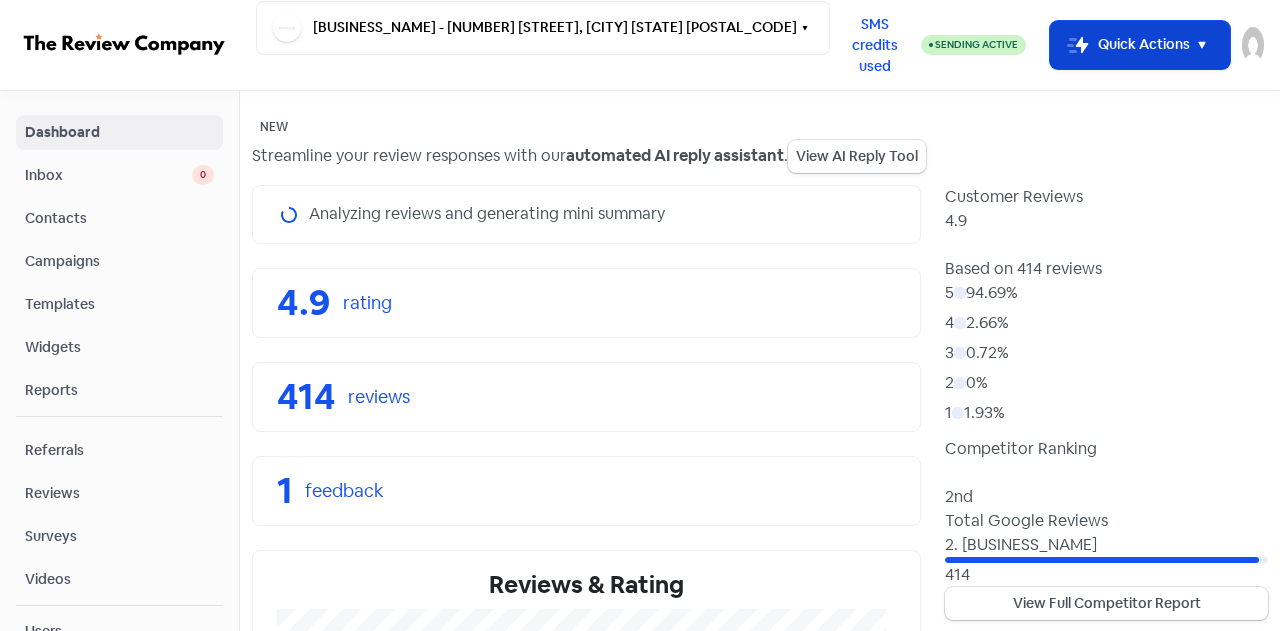 click on "Icon For Thunder-move  Quick Actions" at bounding box center (1140, 45) 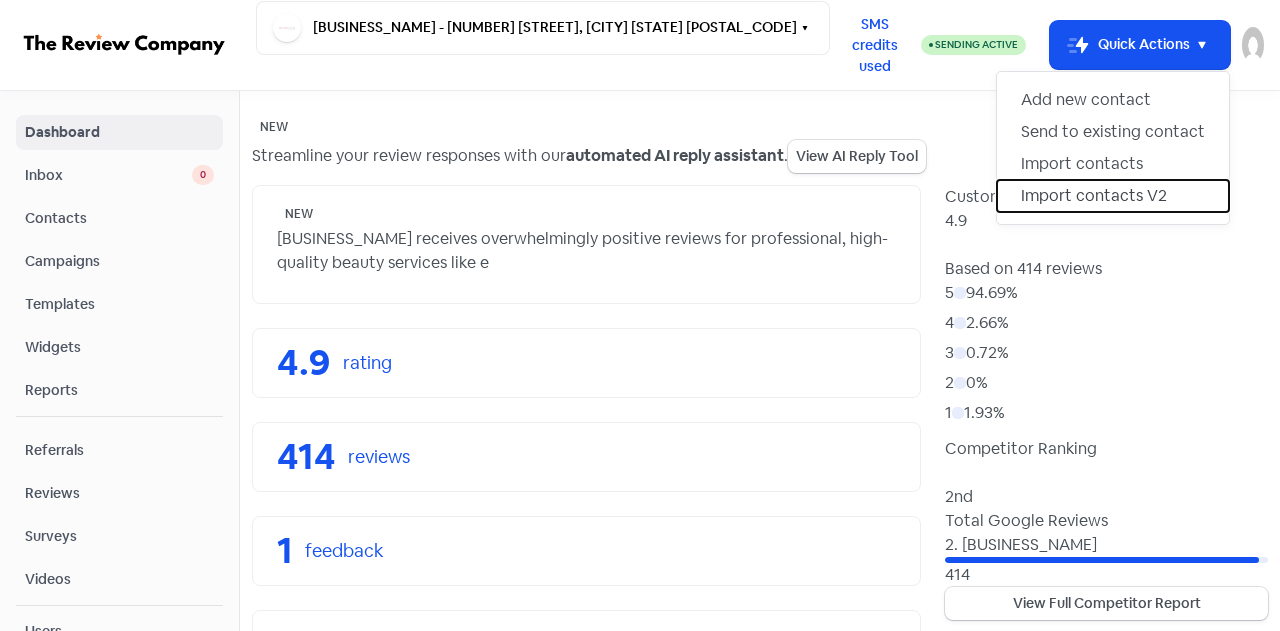 click on "Import contacts V2" at bounding box center (1113, 196) 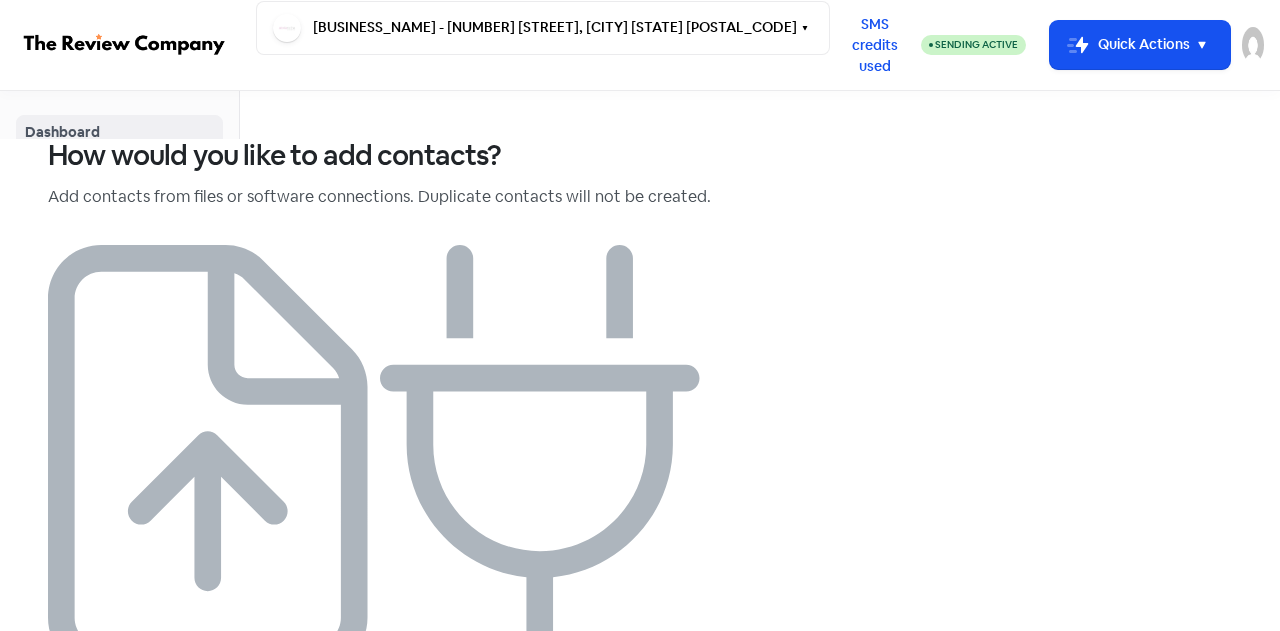 click on "Import contacts from a CSV file." at bounding box center (208, 707) 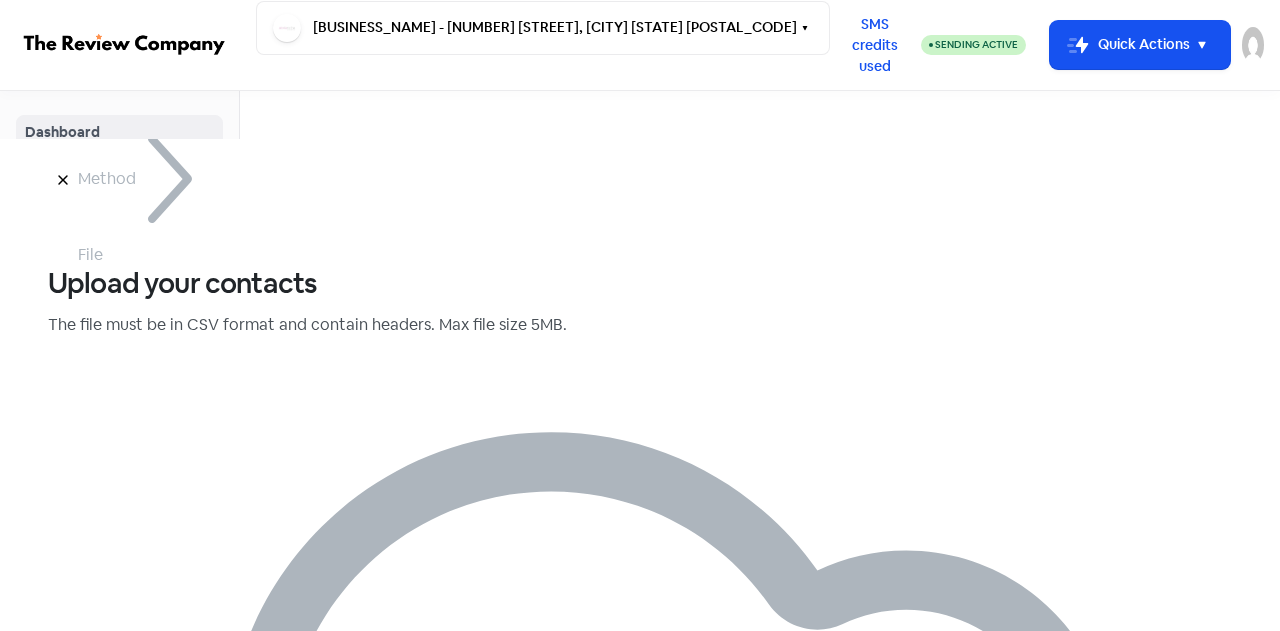 click on "Browse" at bounding box center [640, 858] 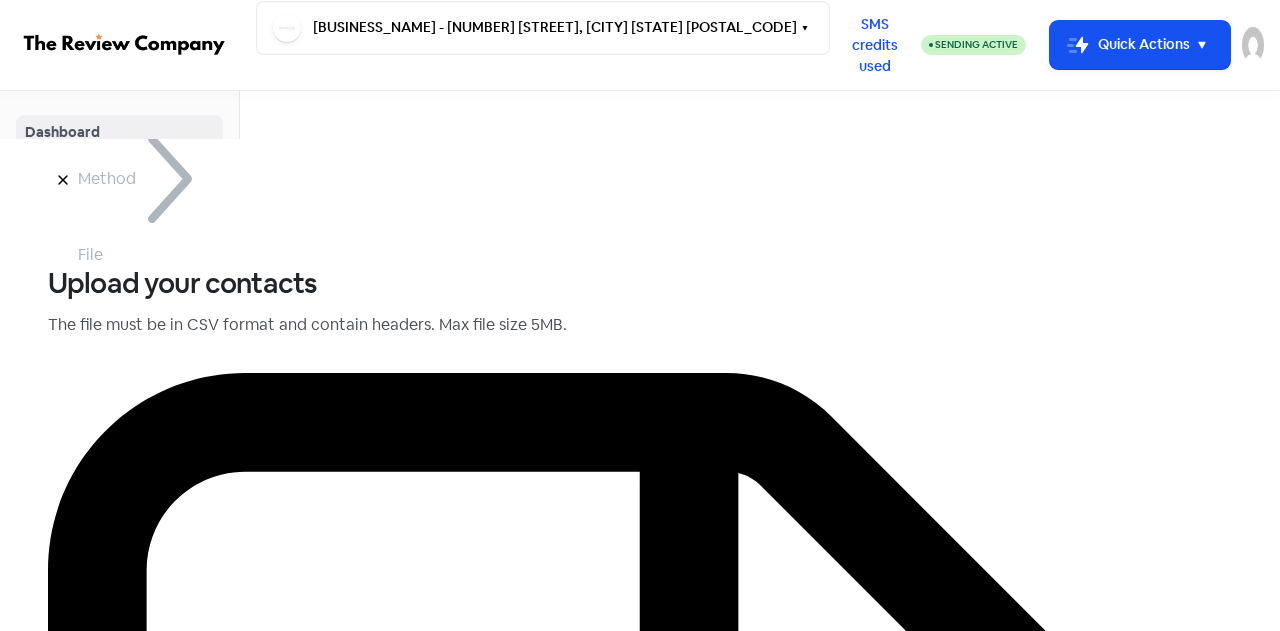 click on "Continue" at bounding box center (94, 2092) 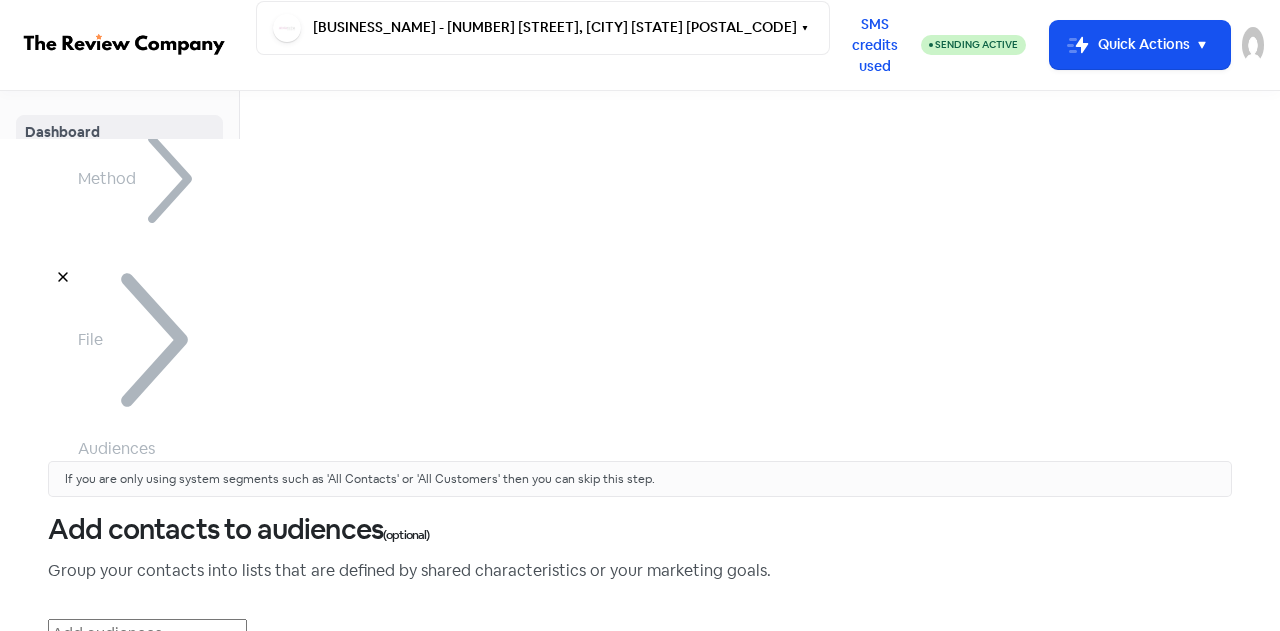 click on "Continue" at bounding box center (94, 743) 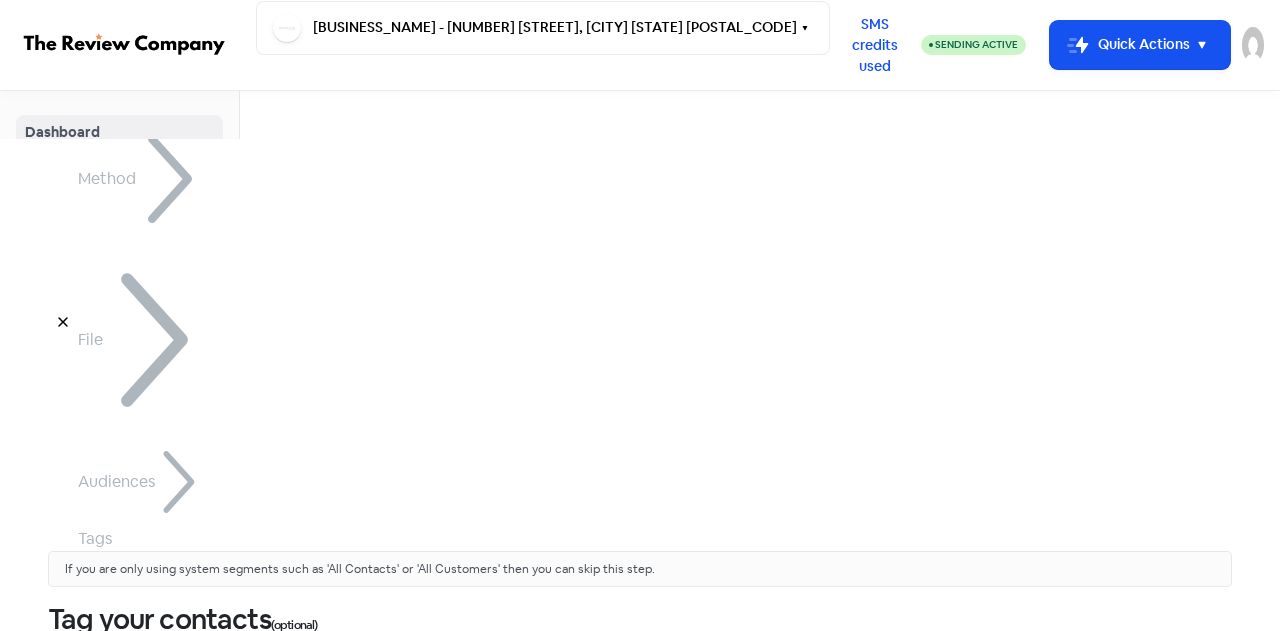 click on "Continue" at bounding box center [94, 896] 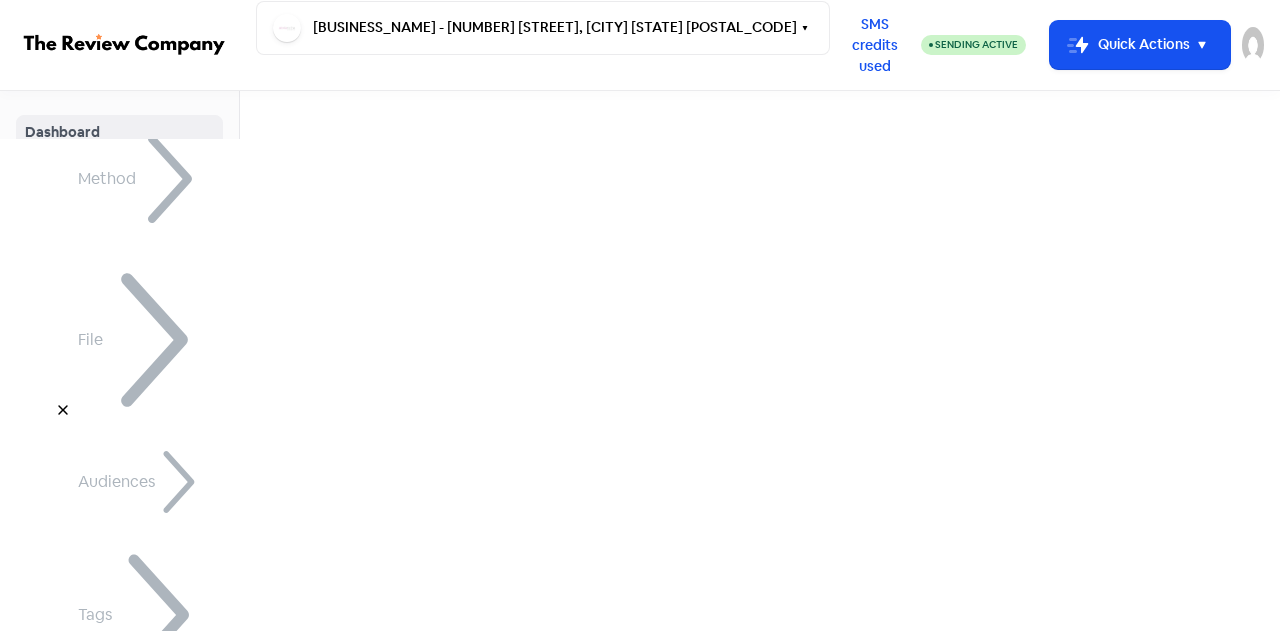 click on "IGNORE [FIRST_NAME] [LAST_NAME] [PHONE_NUMBER] [EMAIL_ADDRESS] Contact status Service" at bounding box center (344, 962) 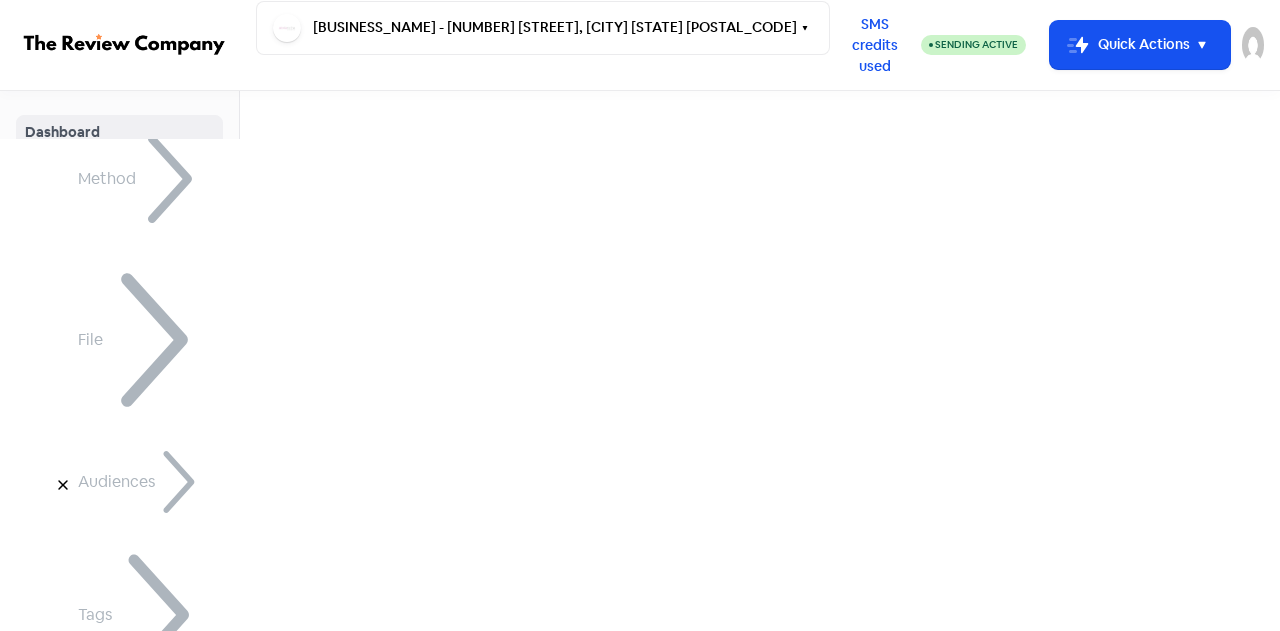 click on "Start Import" at bounding box center (105, 1221) 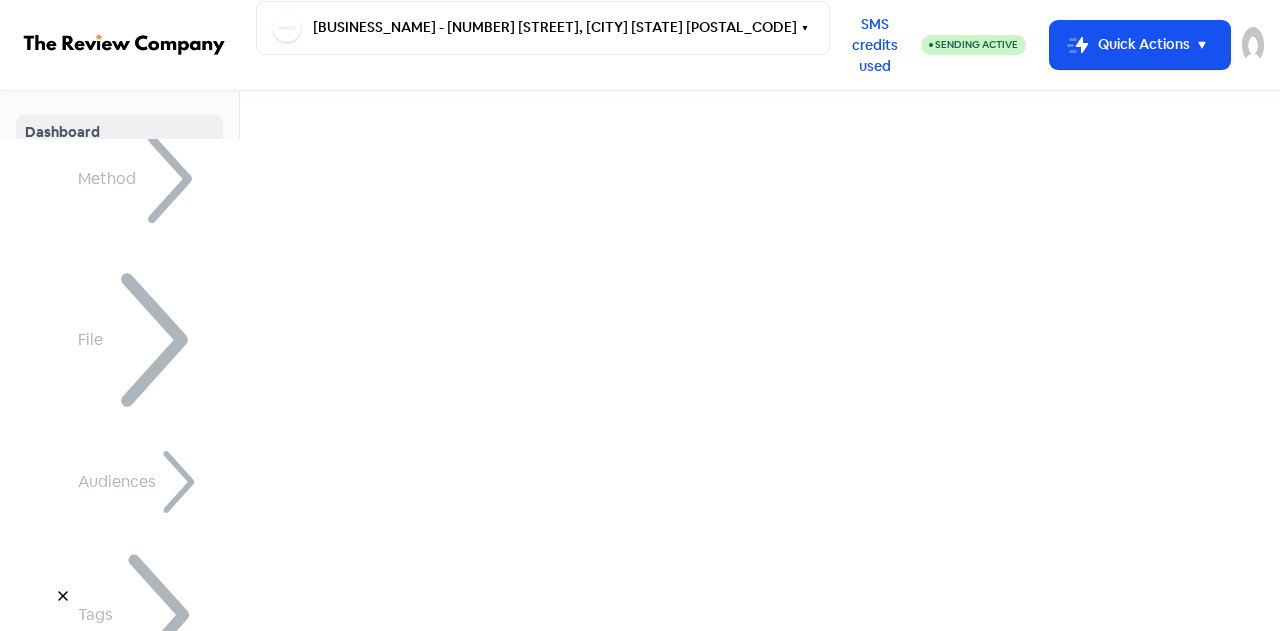click at bounding box center (63, 596) 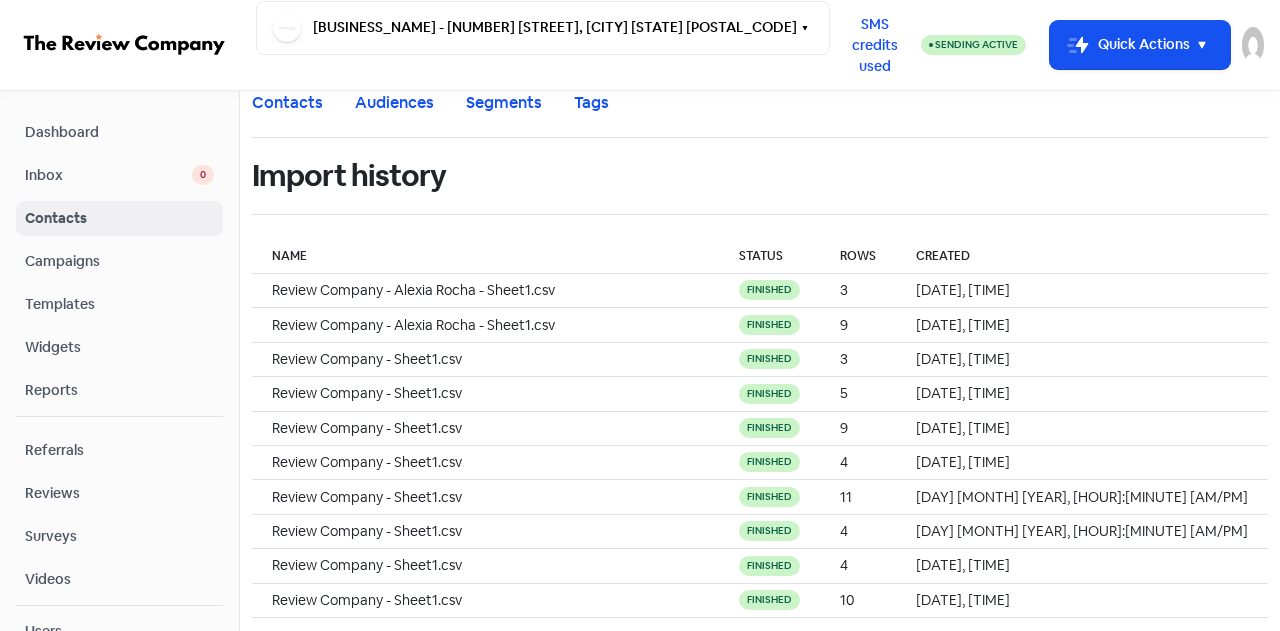 click on "Reviews" at bounding box center (119, 493) 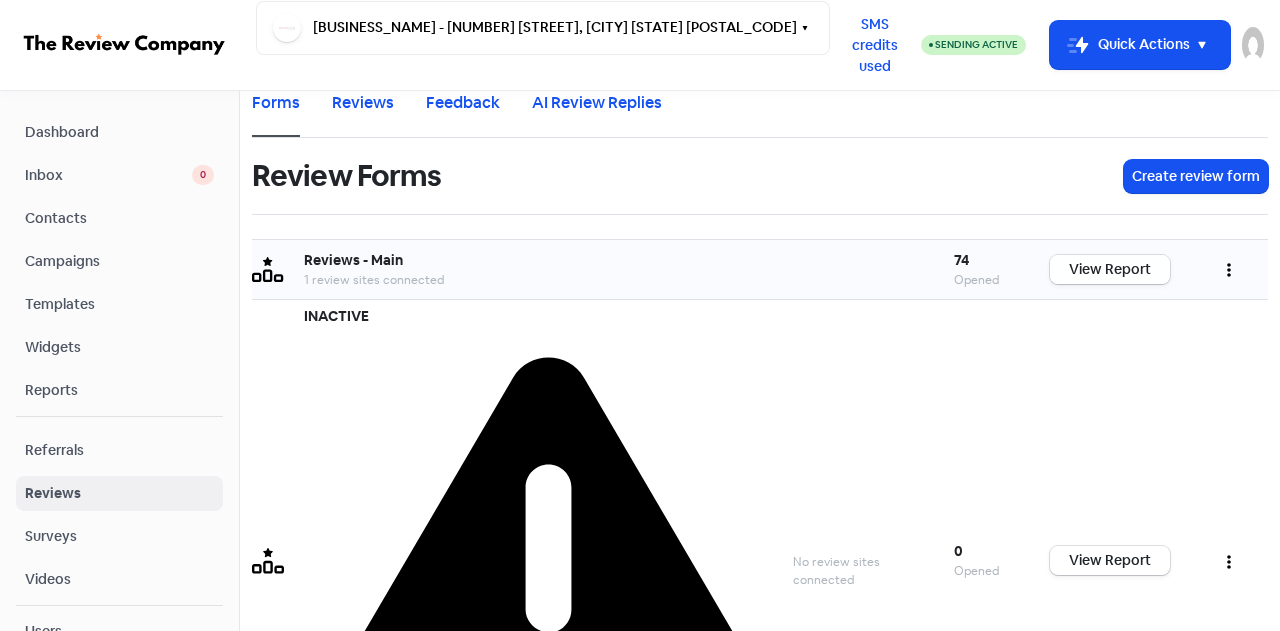 click on "View Report" at bounding box center [1110, 269] 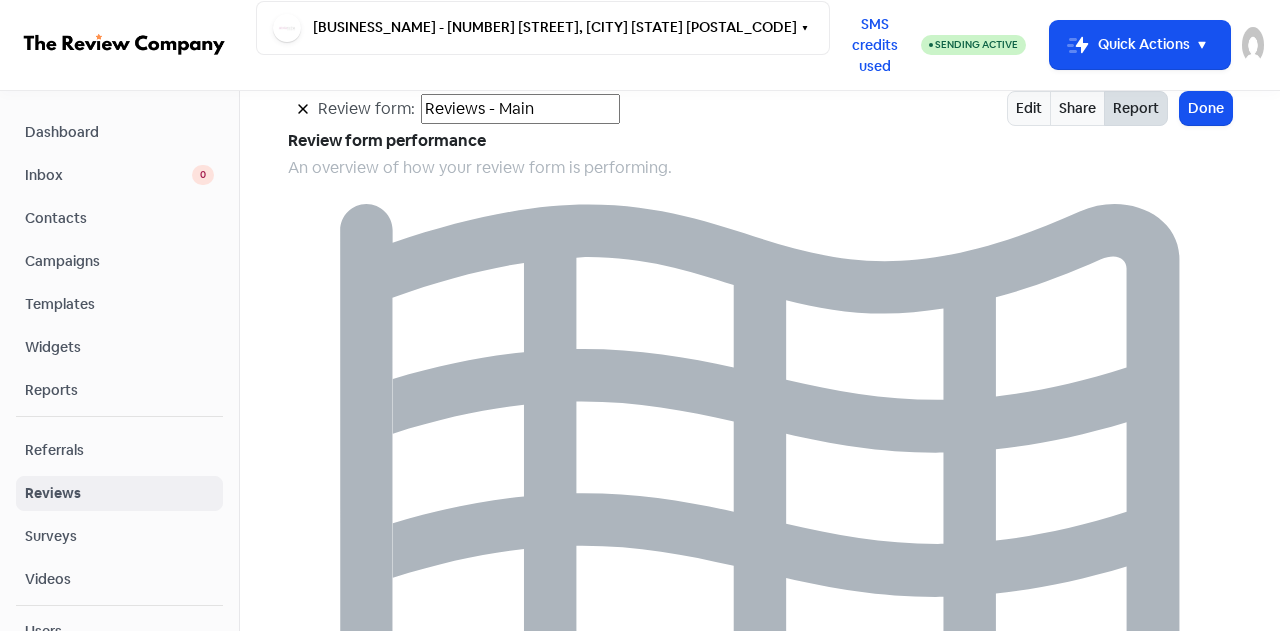 scroll, scrollTop: 2022, scrollLeft: 0, axis: vertical 